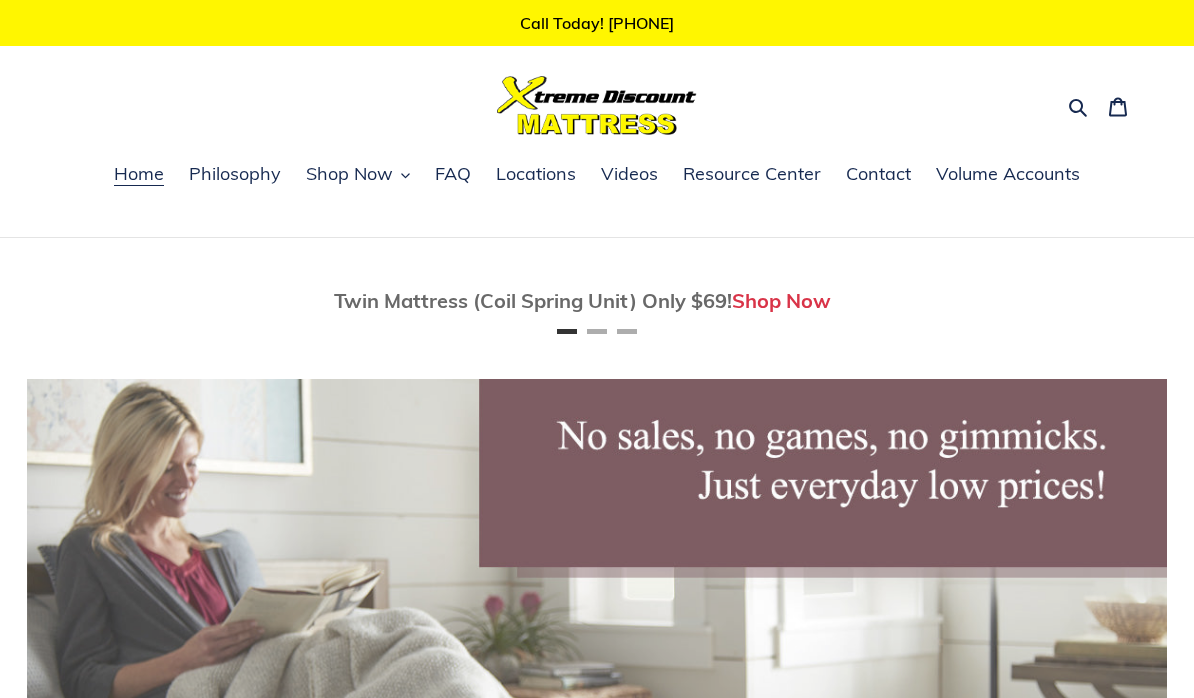 scroll, scrollTop: 0, scrollLeft: 0, axis: both 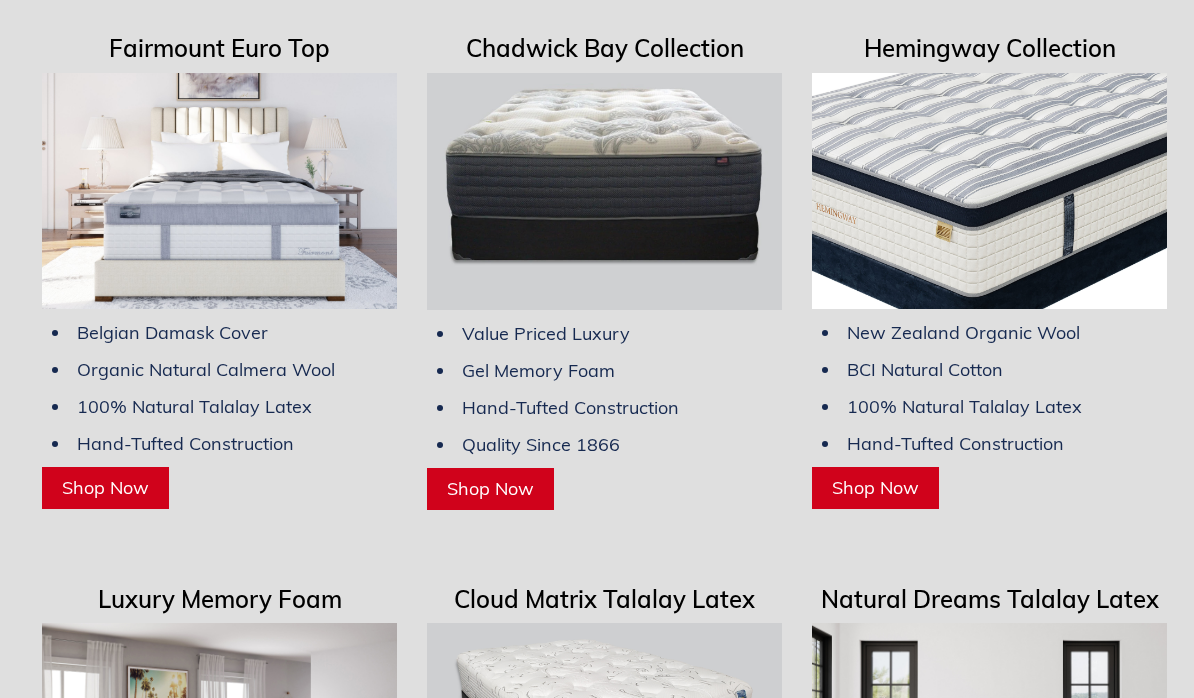 click on "Shop Now" at bounding box center (490, 488) 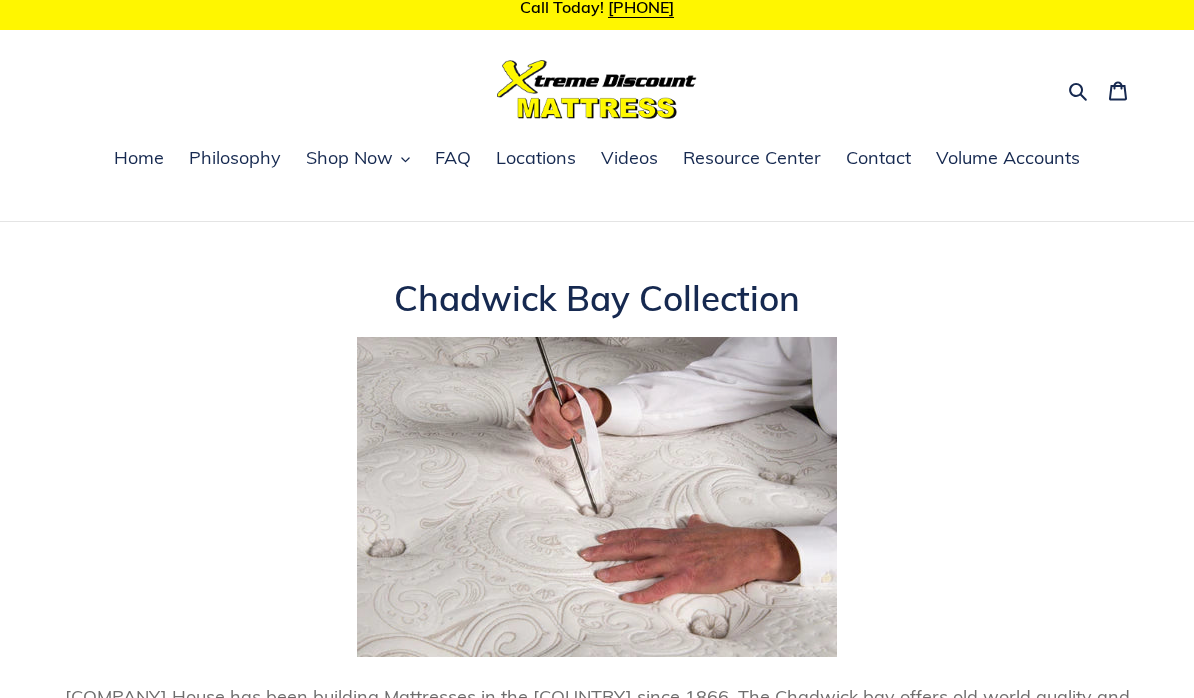 scroll, scrollTop: 0, scrollLeft: 0, axis: both 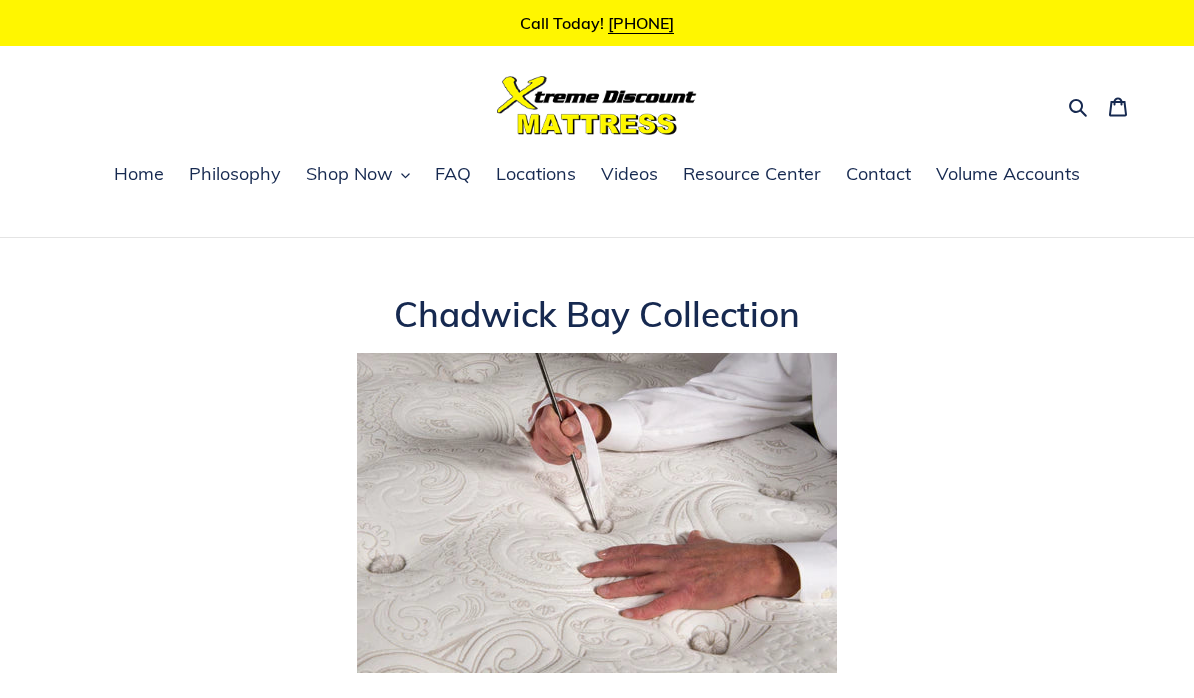 click on "Shop Now" at bounding box center (349, 174) 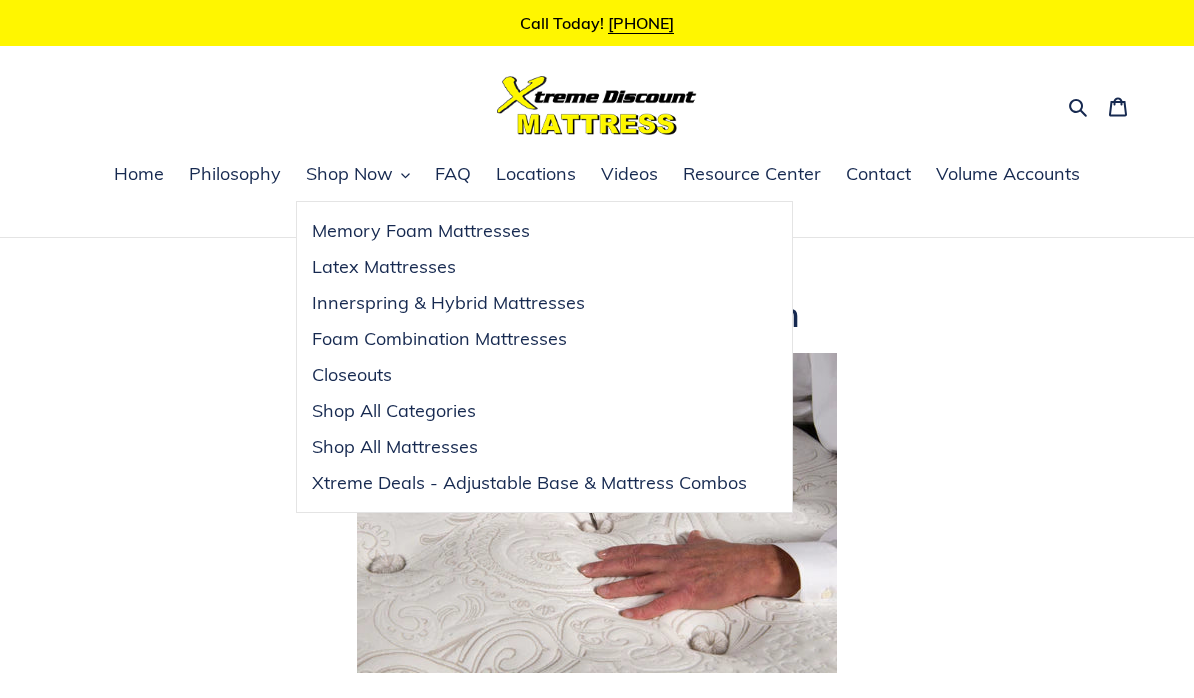 click on "Innerspring & Hybrid Mattresses" at bounding box center [448, 303] 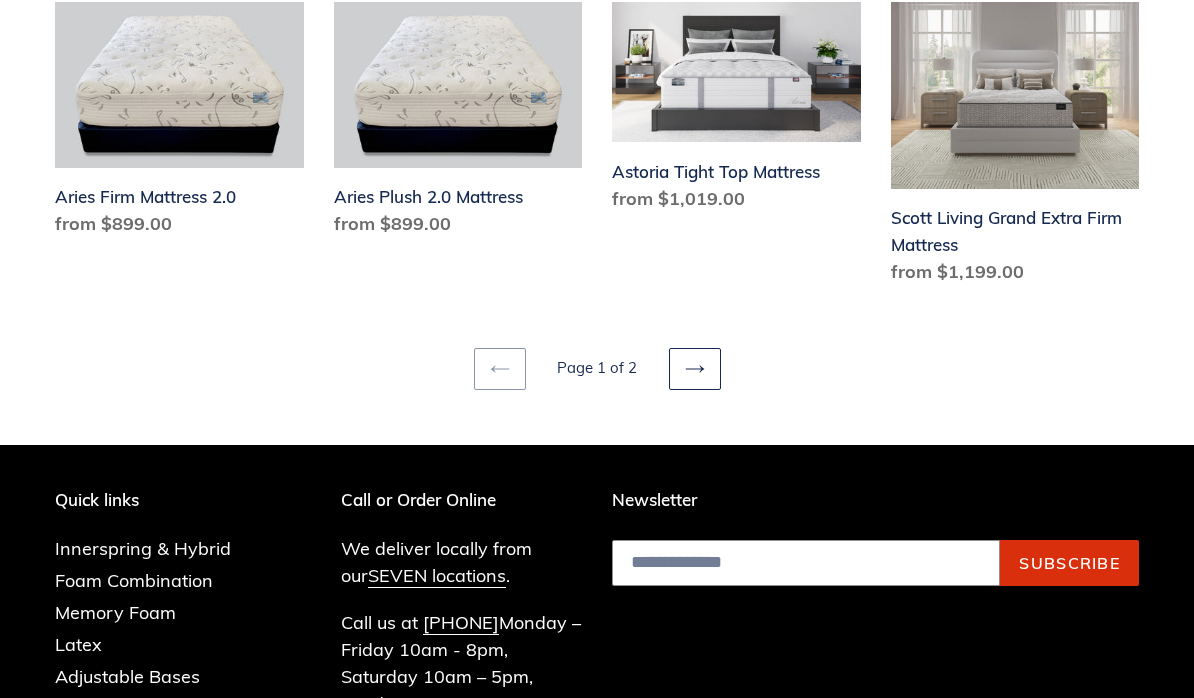 scroll, scrollTop: 2891, scrollLeft: 0, axis: vertical 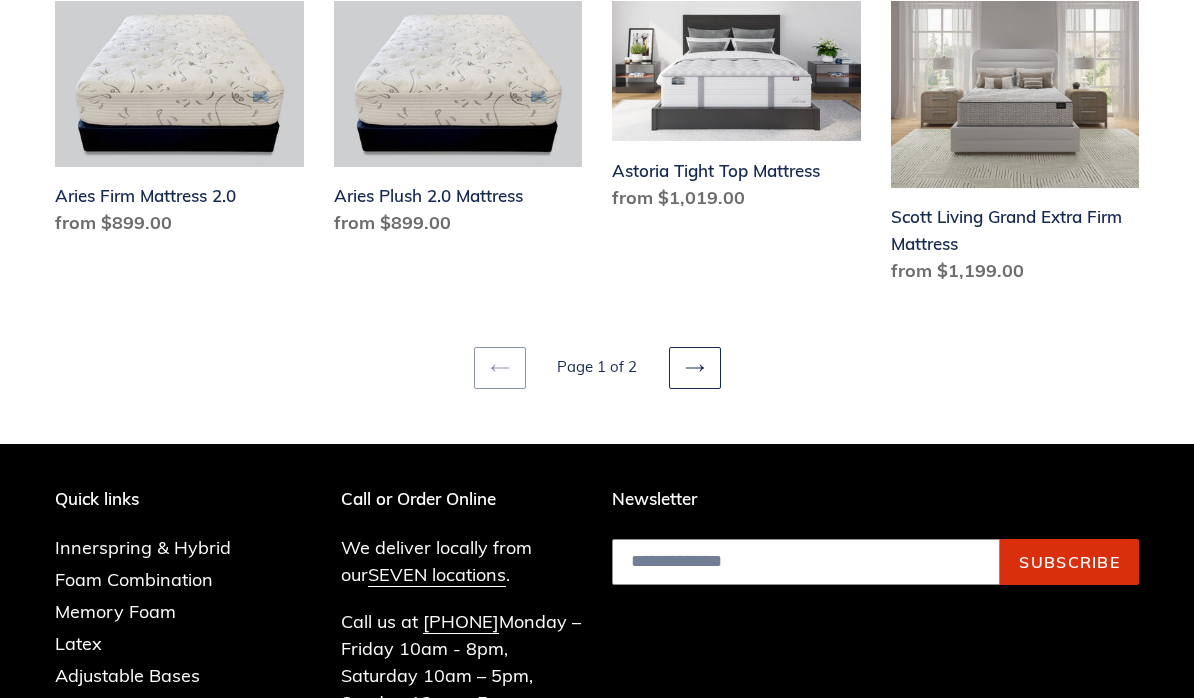 click on "SEVEN locations" at bounding box center (437, 576) 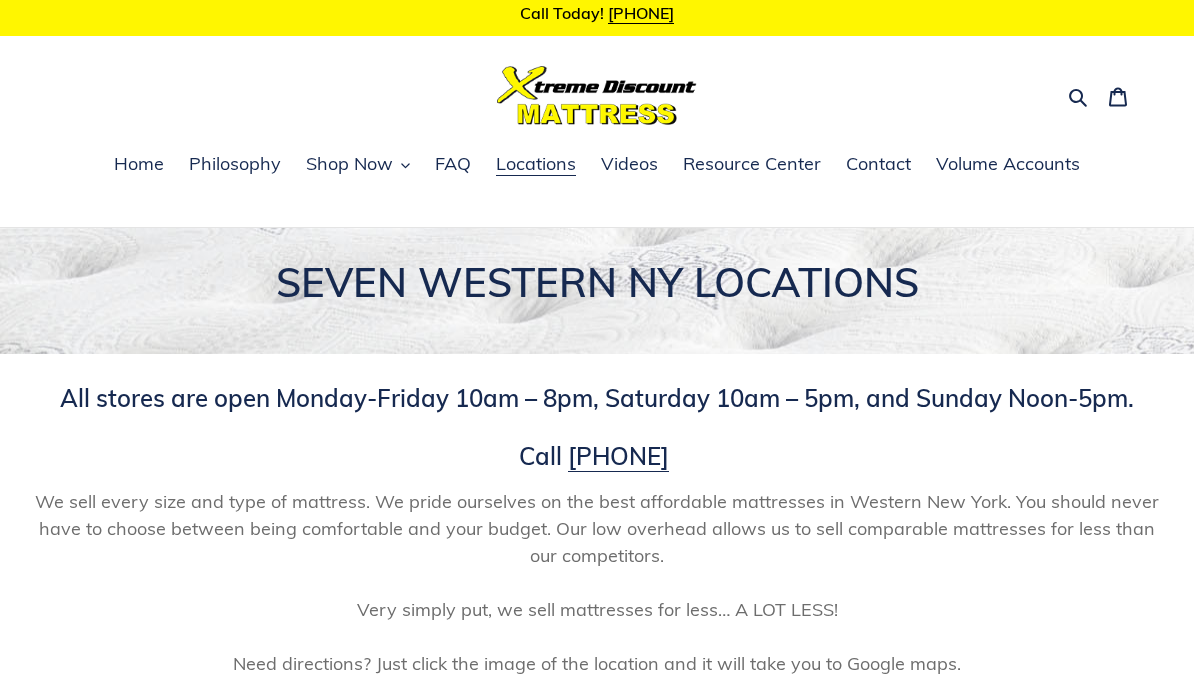 scroll, scrollTop: 0, scrollLeft: 0, axis: both 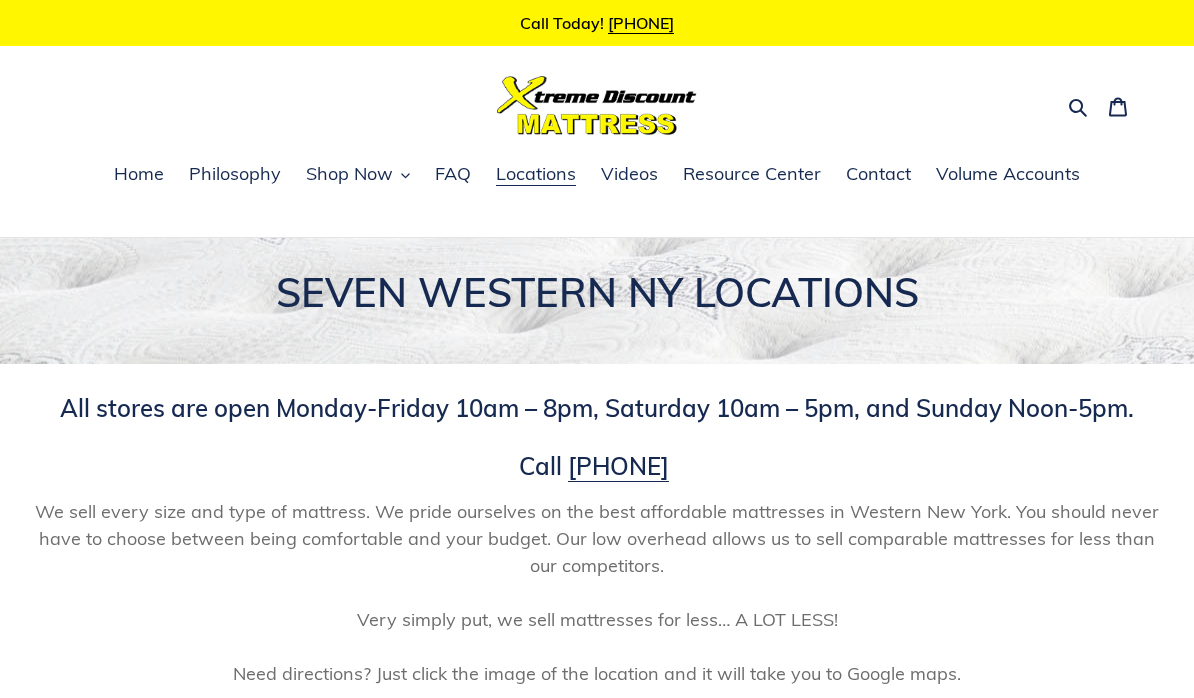 click on "Shop Now" at bounding box center (349, 174) 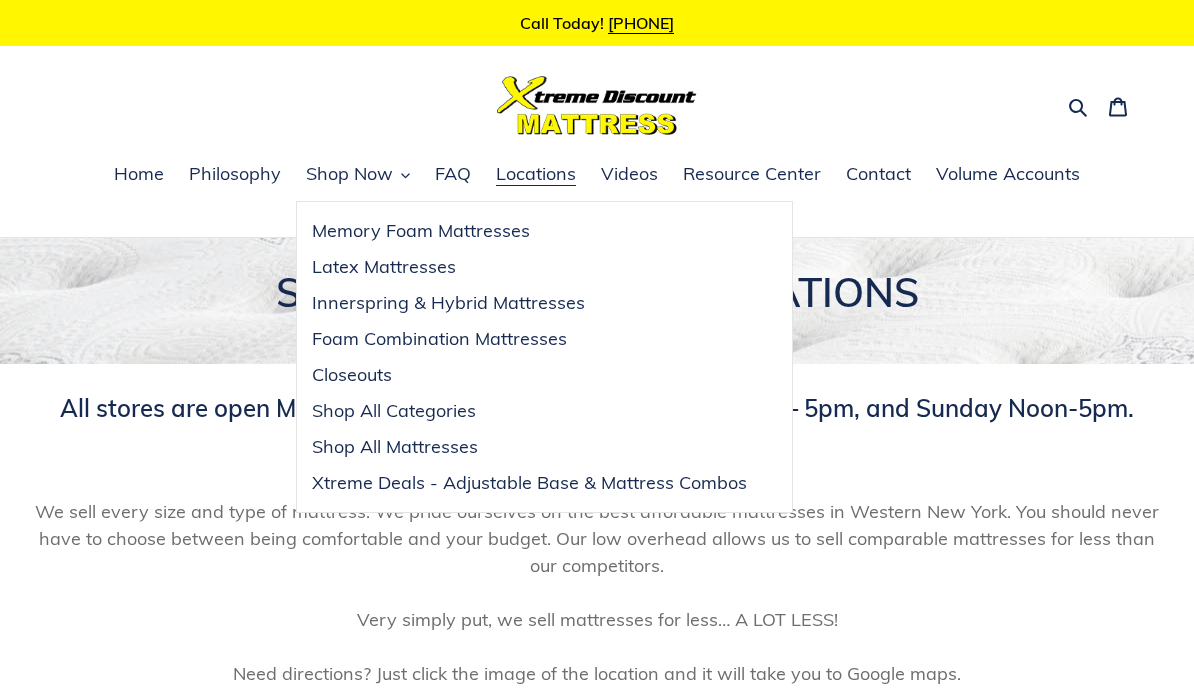 click on "Memory Foam Mattresses" at bounding box center (421, 231) 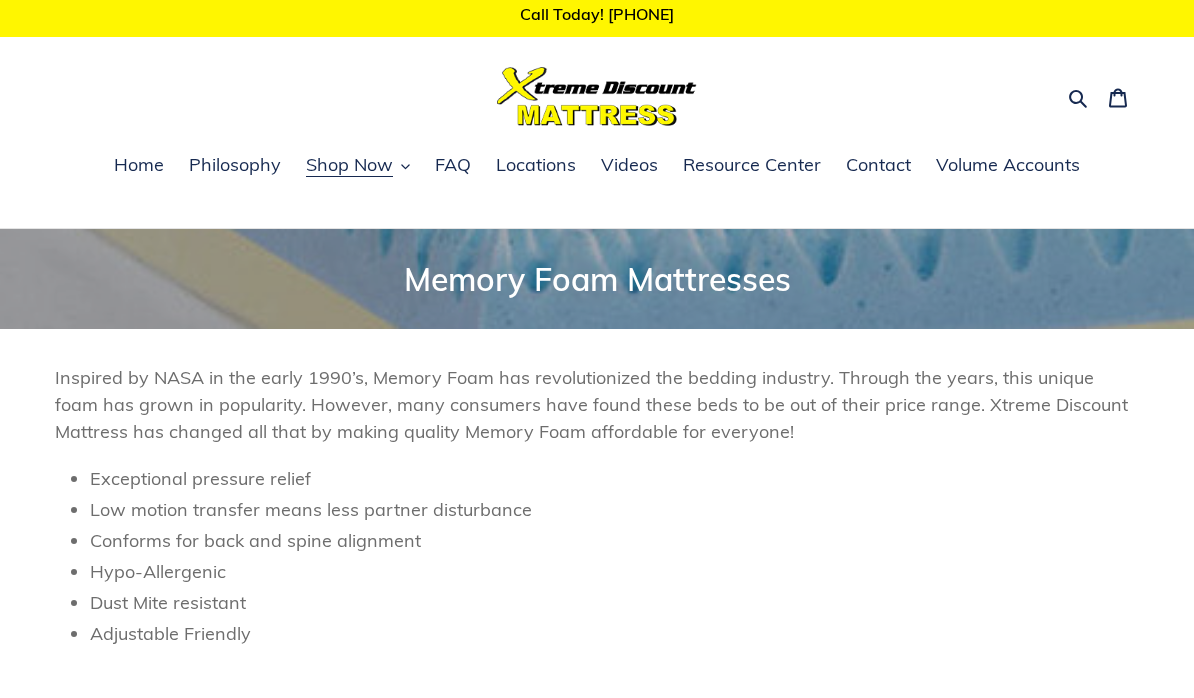 scroll, scrollTop: 0, scrollLeft: 0, axis: both 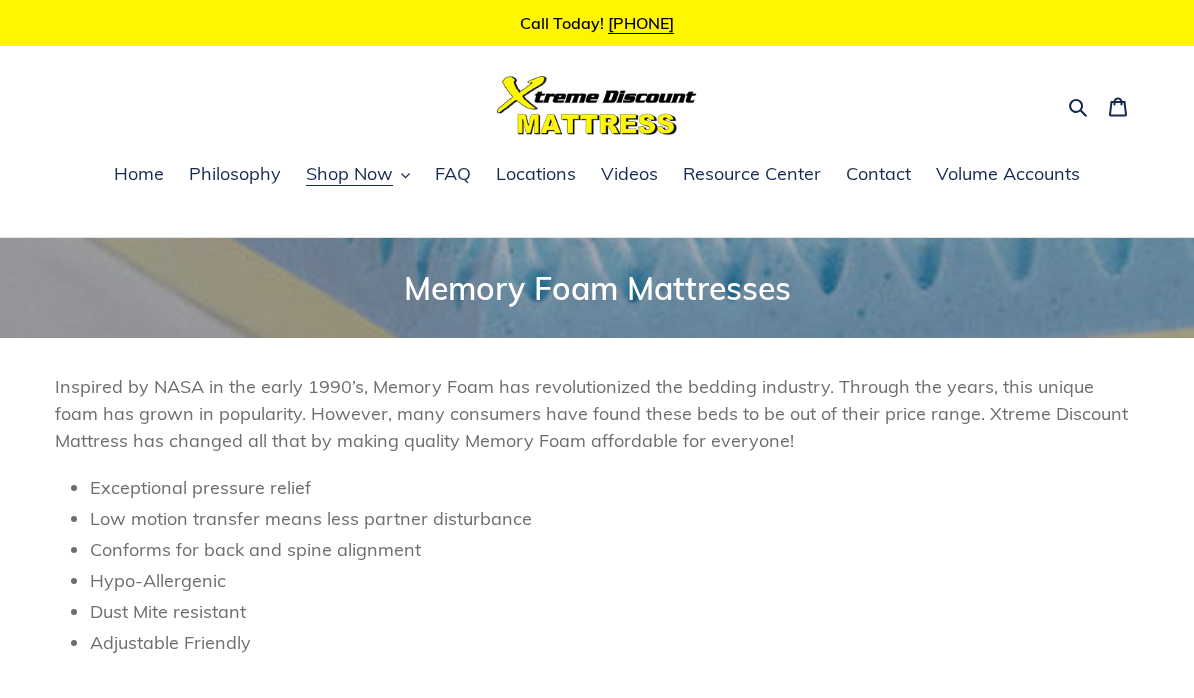 click on "Shop Now" at bounding box center [349, 174] 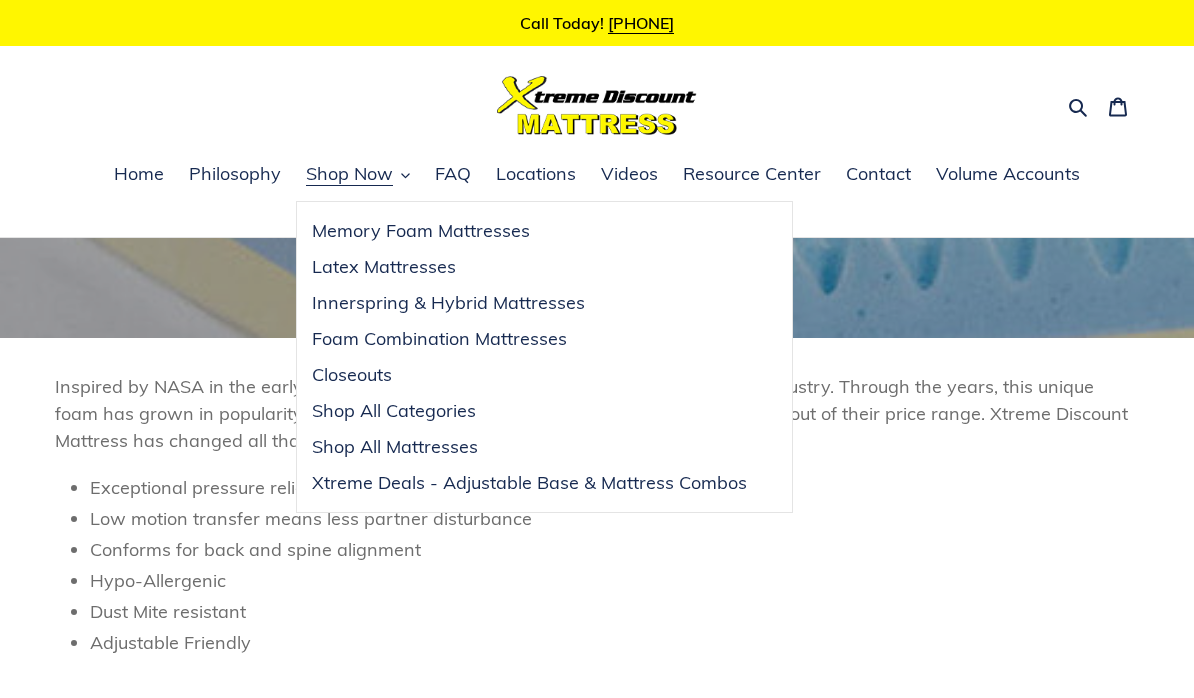 click on "Innerspring & Hybrid Mattresses" at bounding box center [448, 303] 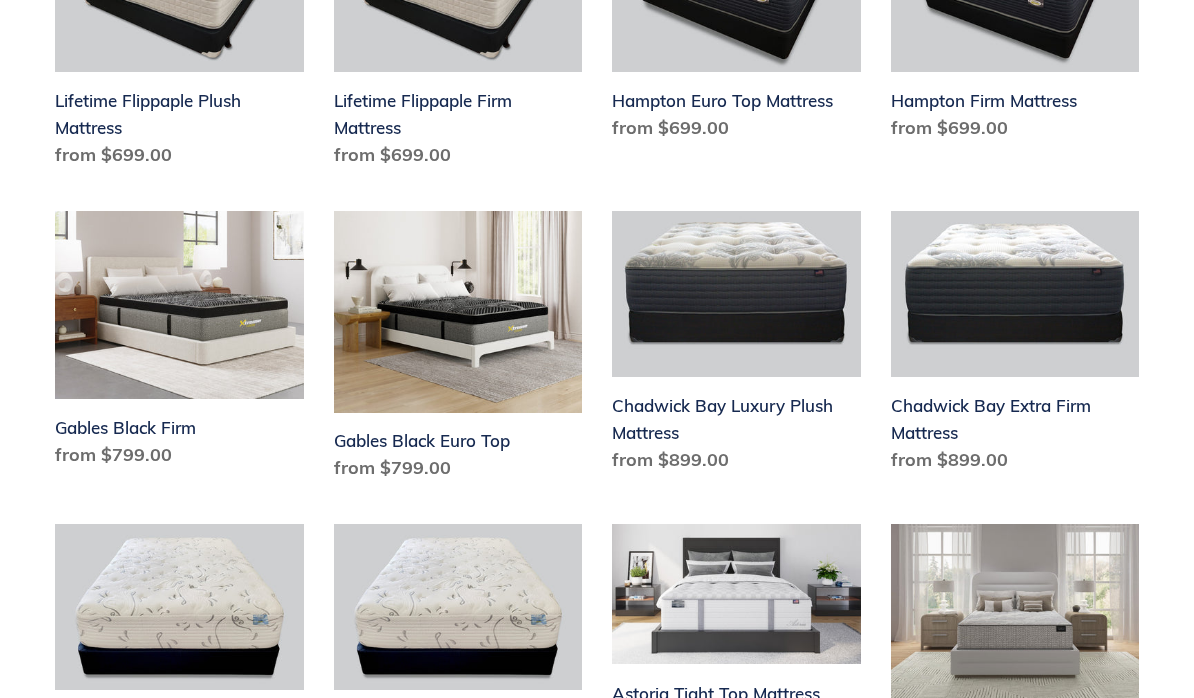 scroll, scrollTop: 2369, scrollLeft: 0, axis: vertical 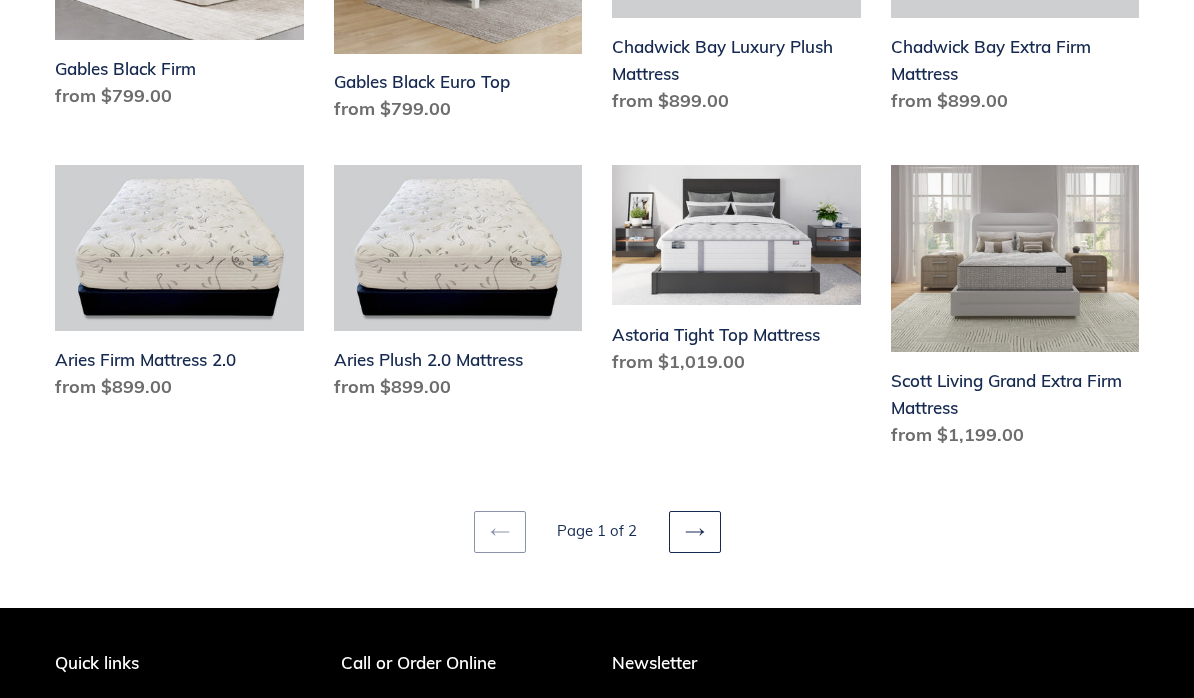click 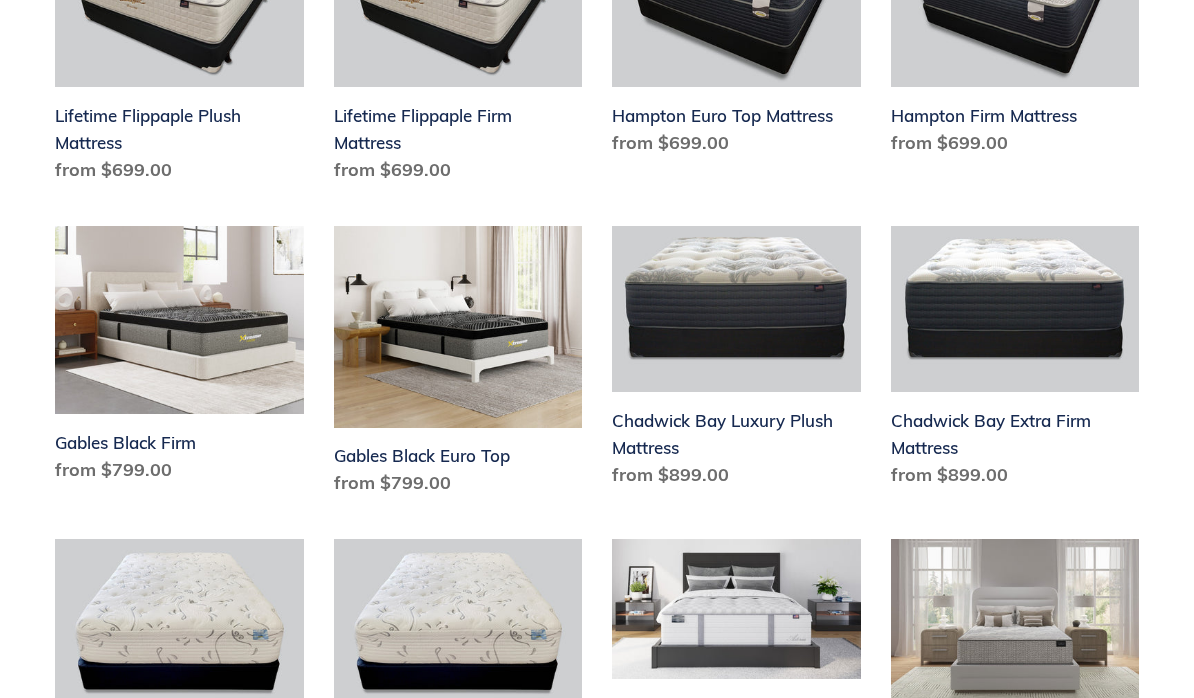 scroll, scrollTop: 2354, scrollLeft: 0, axis: vertical 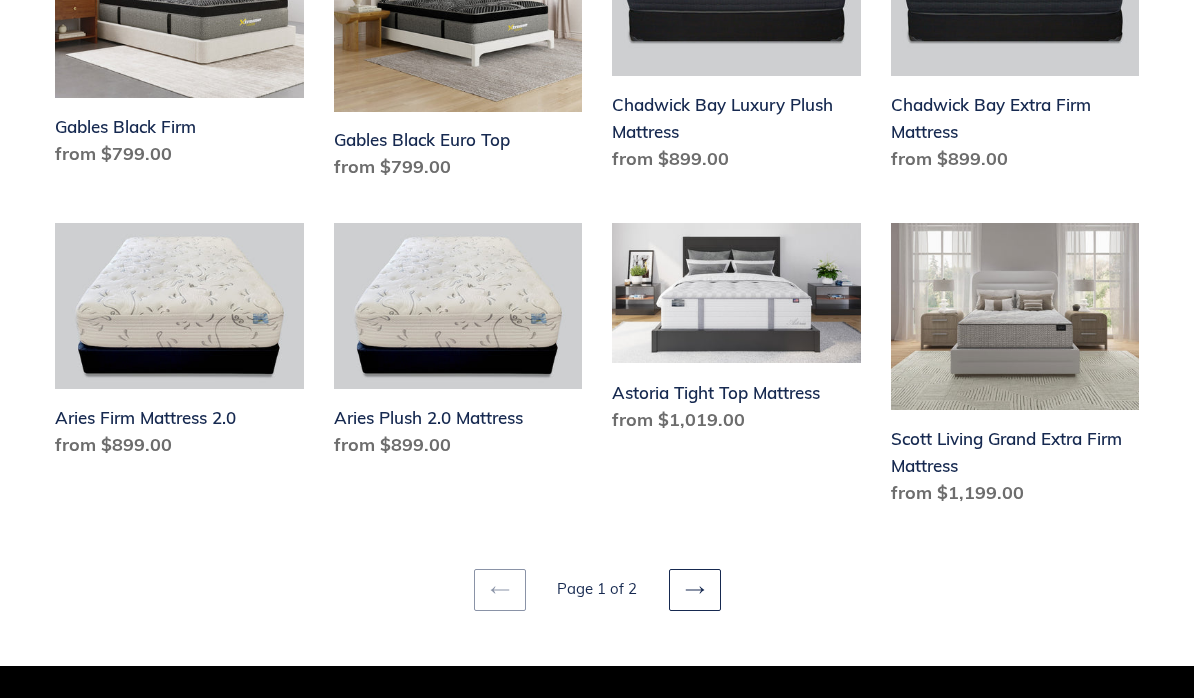 click on "Astoria Tight Top Mattress" at bounding box center [736, 331] 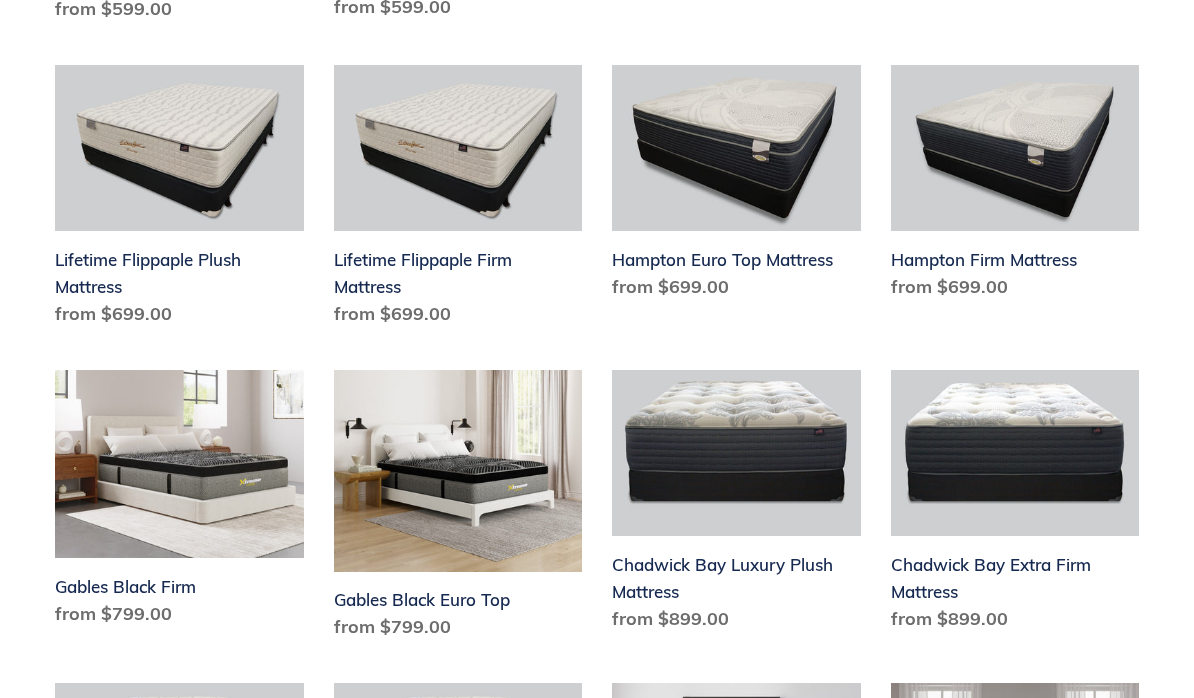 scroll, scrollTop: 2210, scrollLeft: 0, axis: vertical 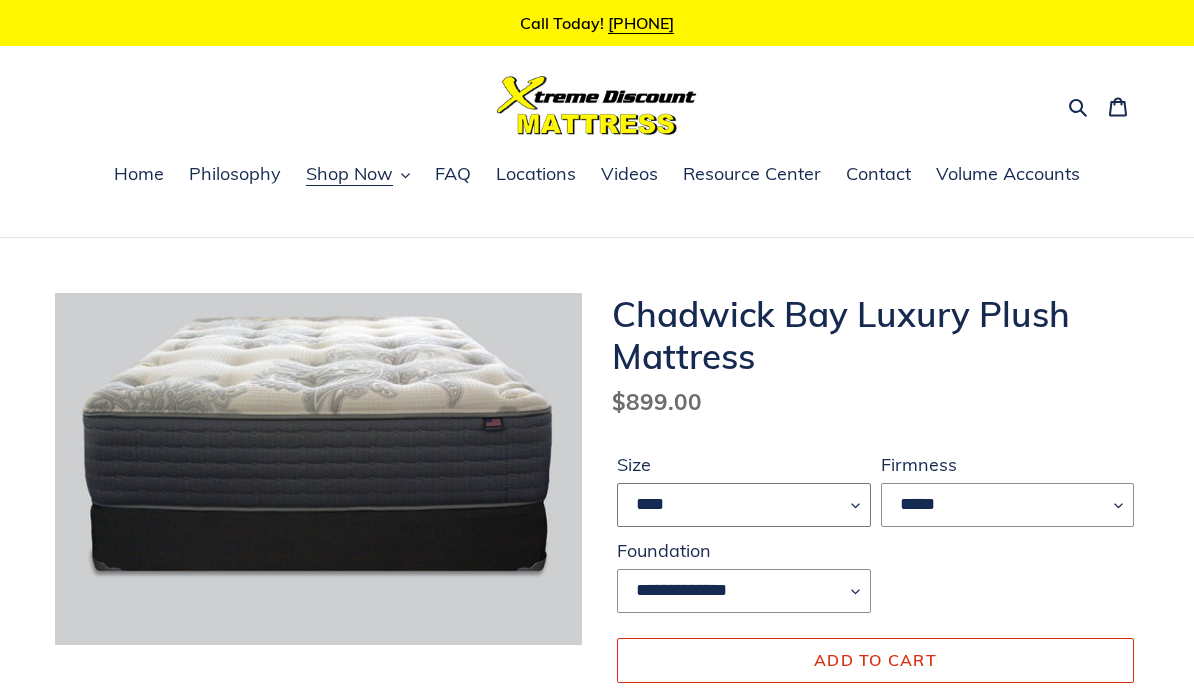 click on "**** **** ***** ****" at bounding box center [744, 505] 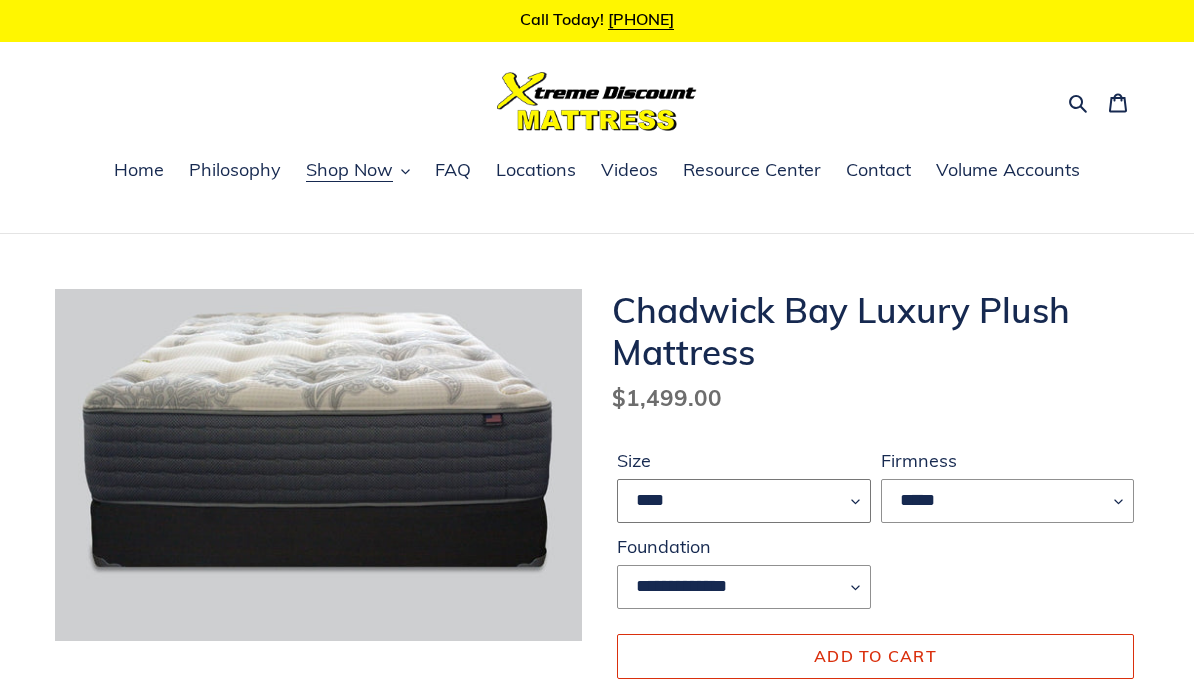 scroll, scrollTop: 0, scrollLeft: 0, axis: both 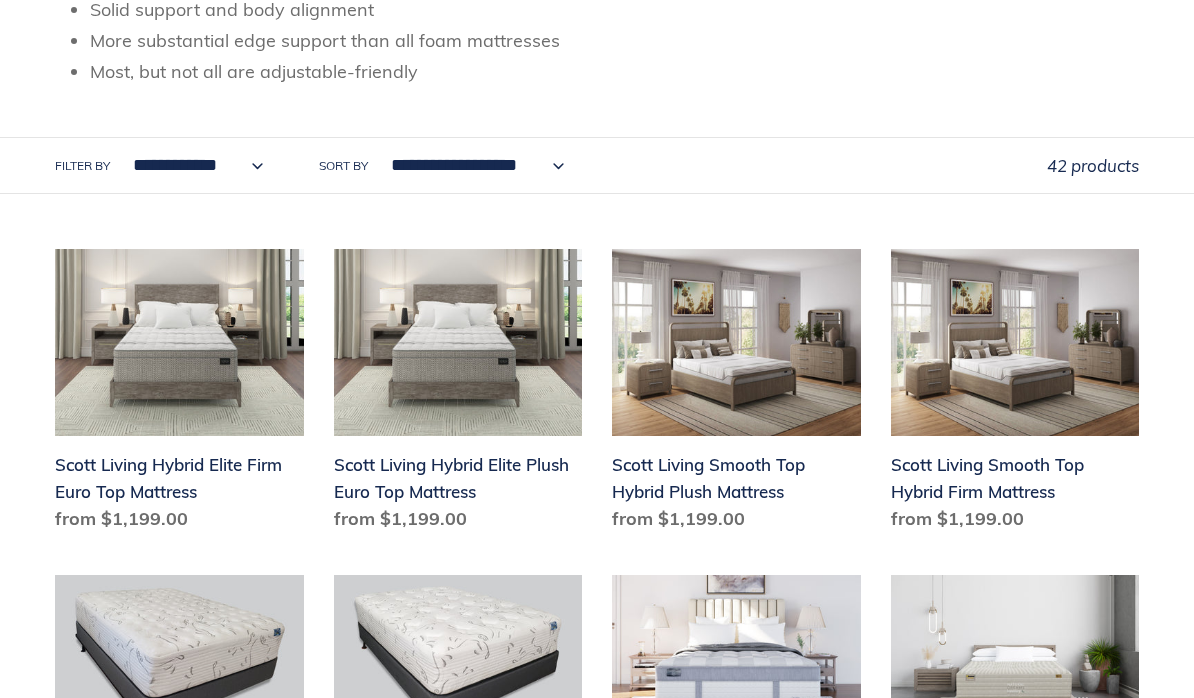 click on "Scott Living Hybrid Elite Plush Euro Top Mattress" at bounding box center (458, 394) 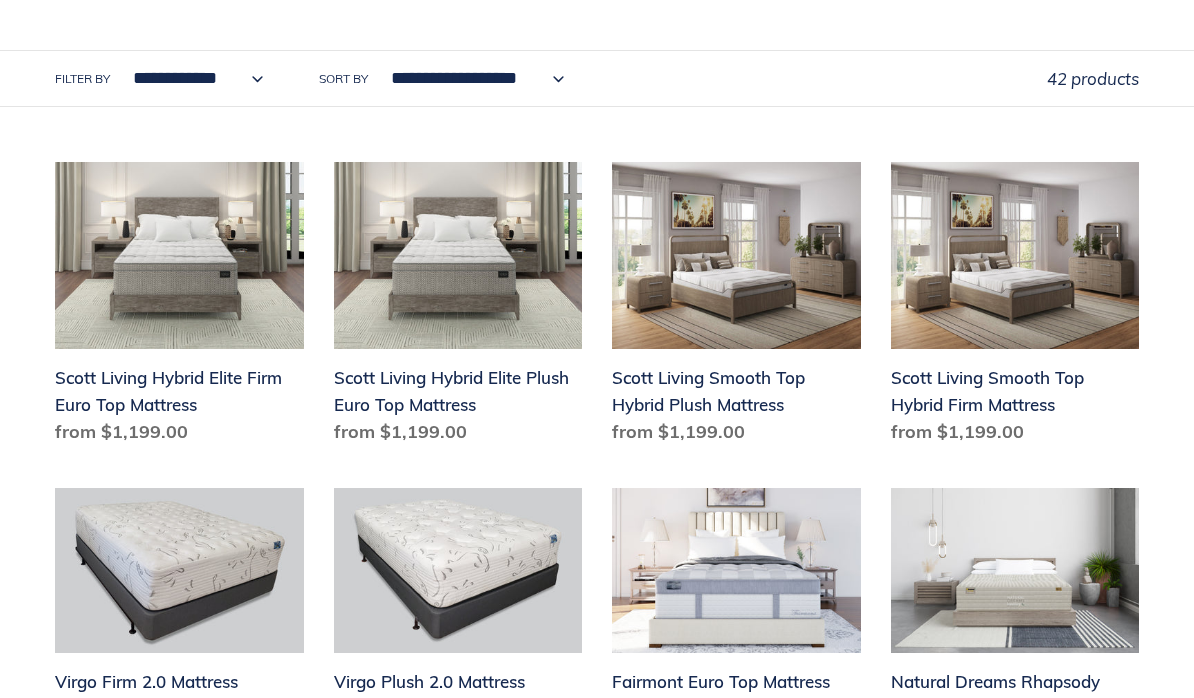 scroll, scrollTop: 239, scrollLeft: 0, axis: vertical 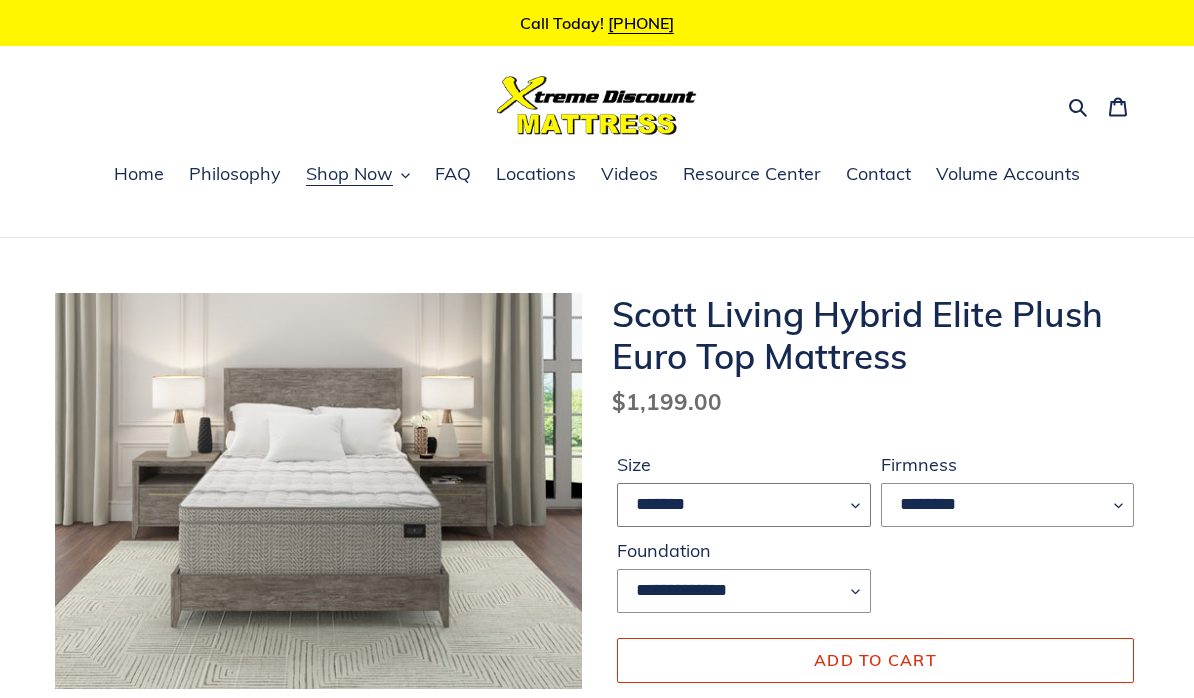 click on "******* **** ***** ****" at bounding box center [744, 505] 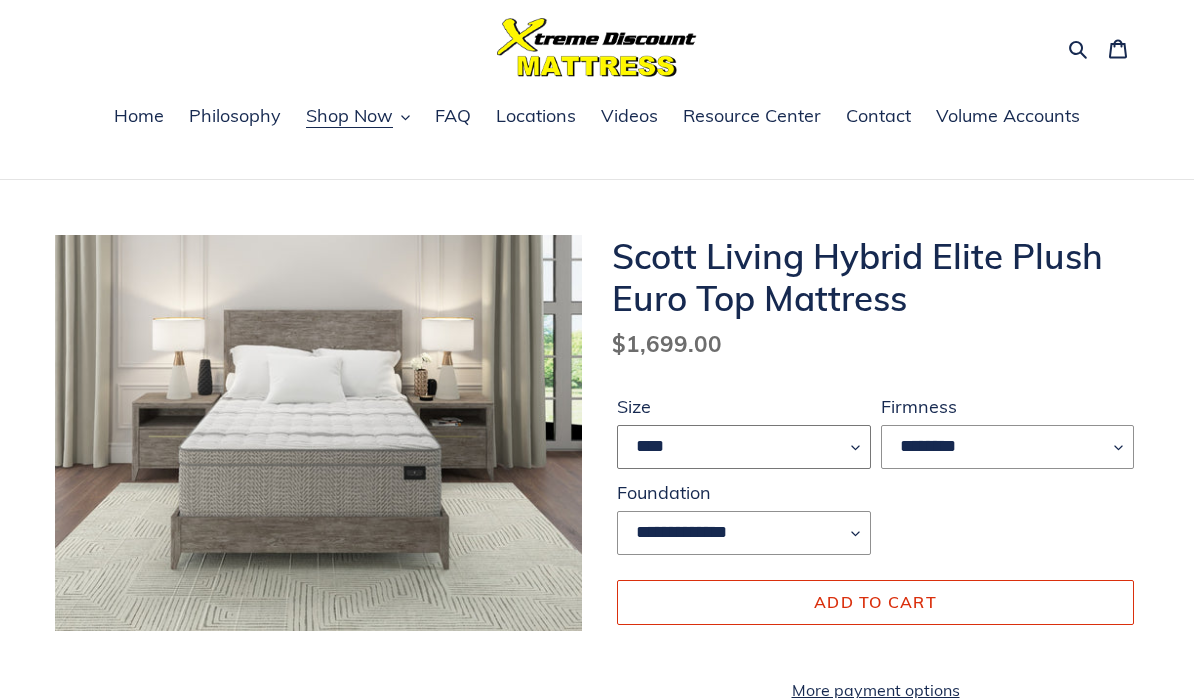 scroll, scrollTop: 59, scrollLeft: 0, axis: vertical 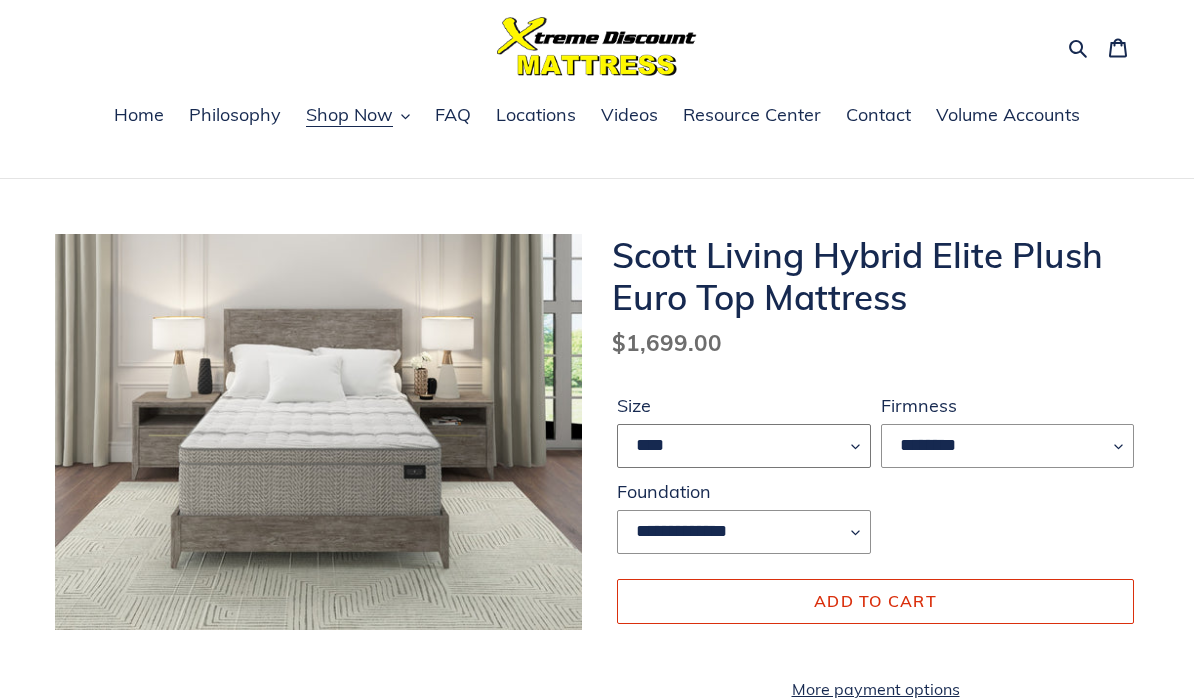 click on "******* **** ***** ****" at bounding box center (744, 446) 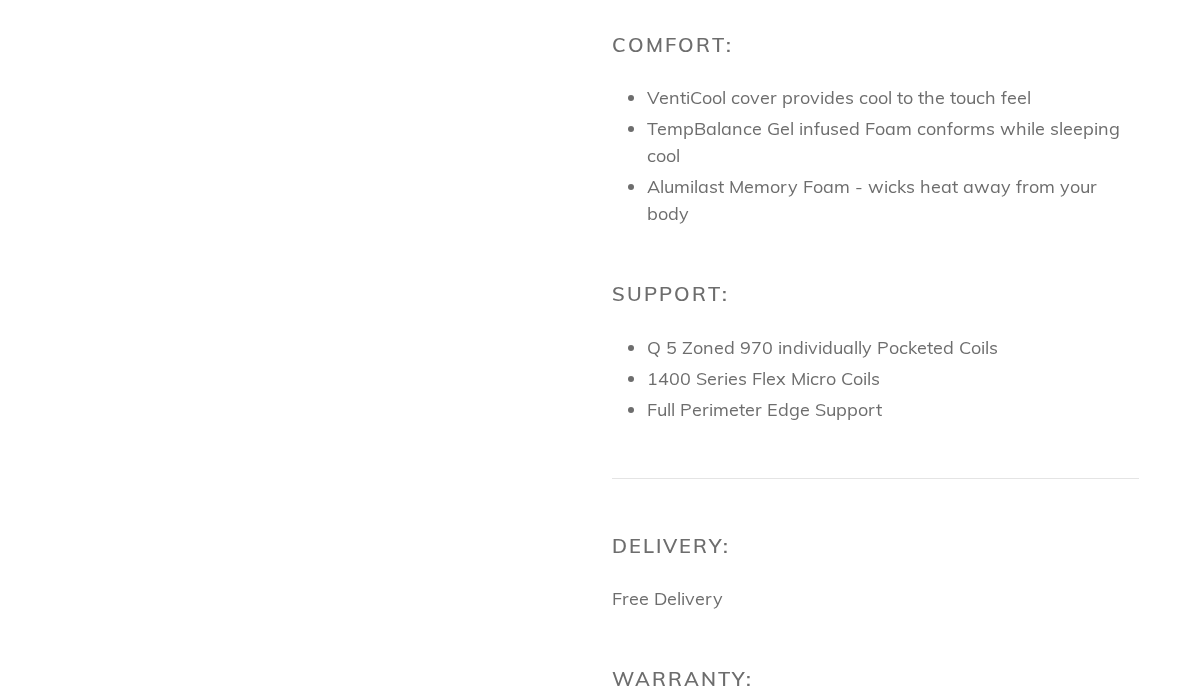 scroll, scrollTop: 1345, scrollLeft: 0, axis: vertical 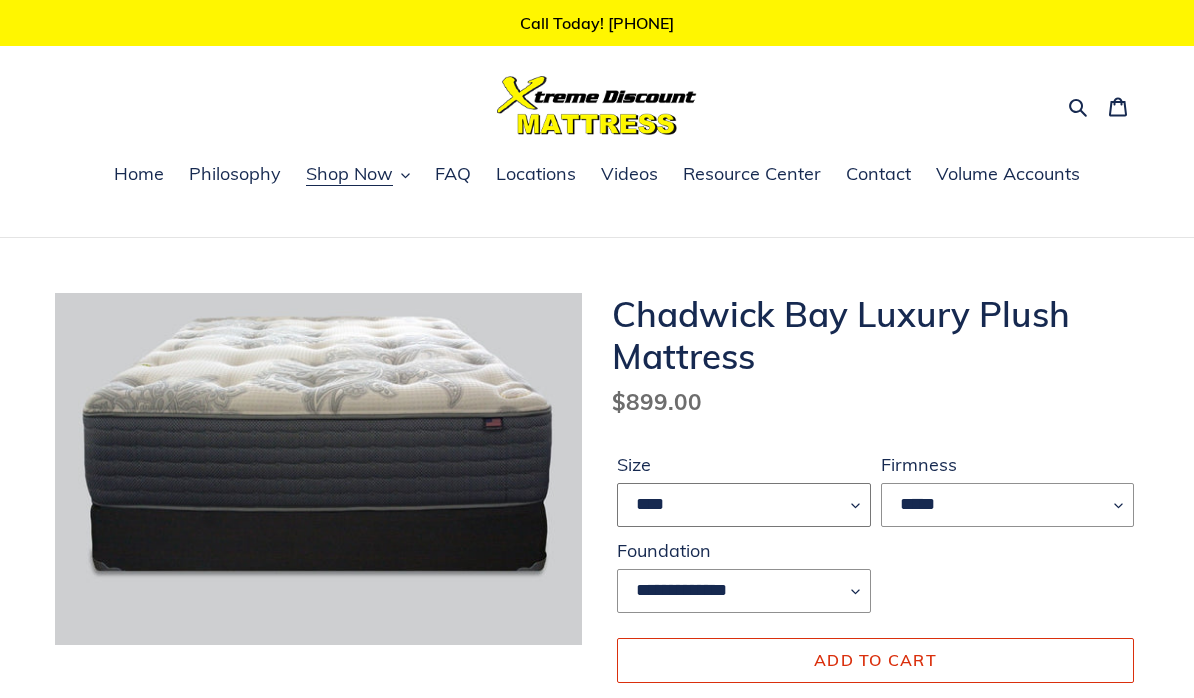 click on "**** **** ***** ****" at bounding box center (744, 505) 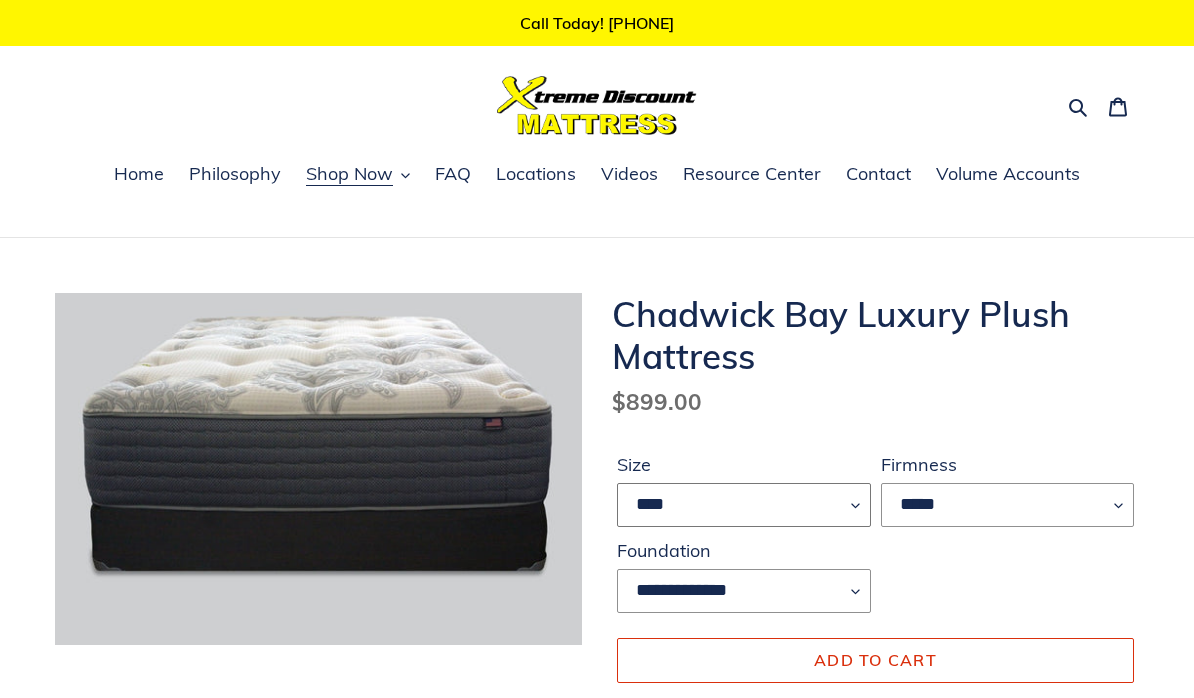 select on "****" 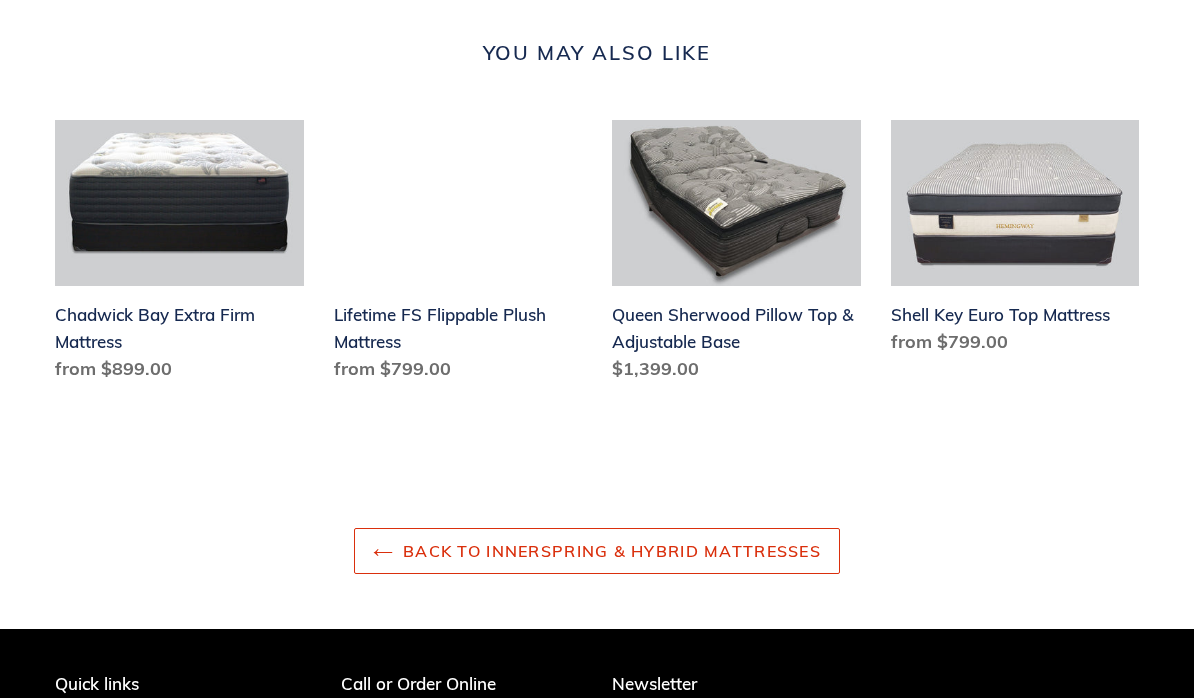 scroll, scrollTop: 3925, scrollLeft: 0, axis: vertical 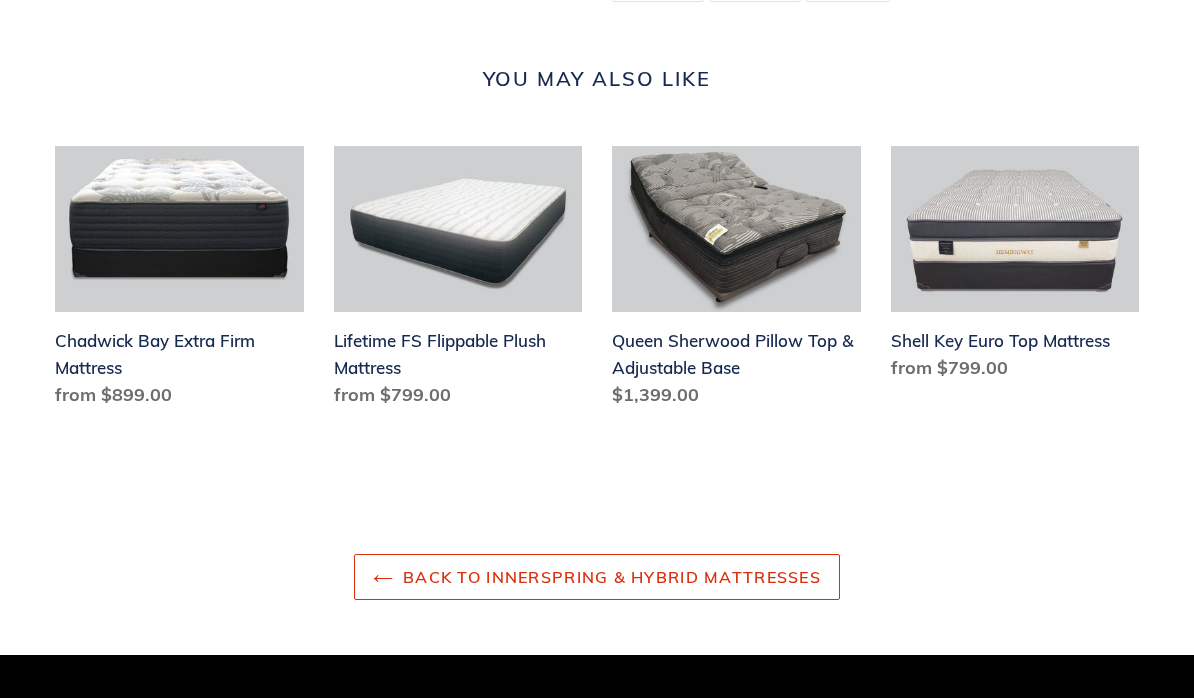 click on "Back to Innerspring & Hybrid Mattresses" at bounding box center [597, 577] 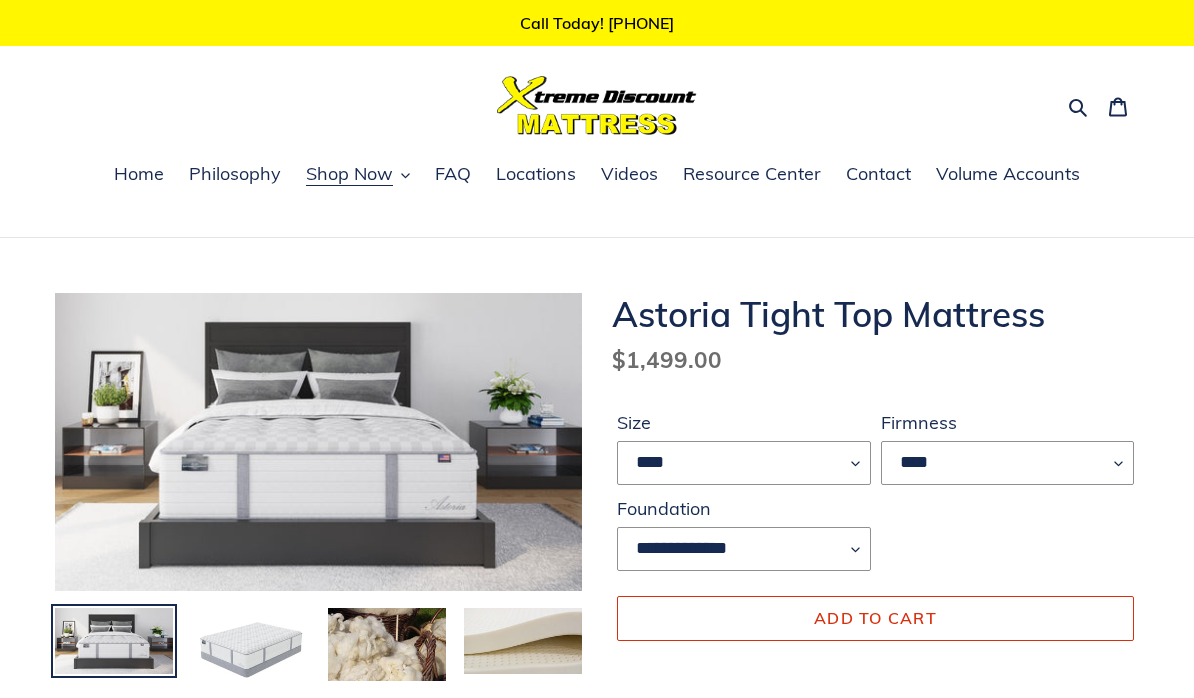 scroll, scrollTop: 0, scrollLeft: 0, axis: both 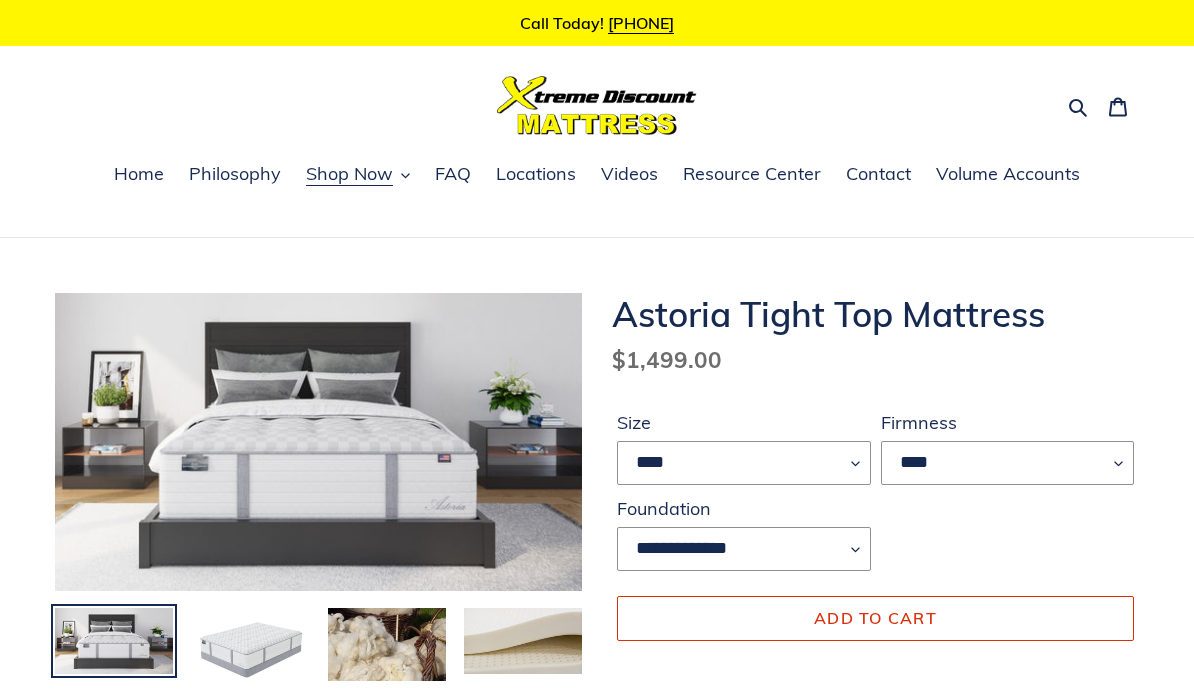 click on "**** **** ***** ****" at bounding box center (744, 463) 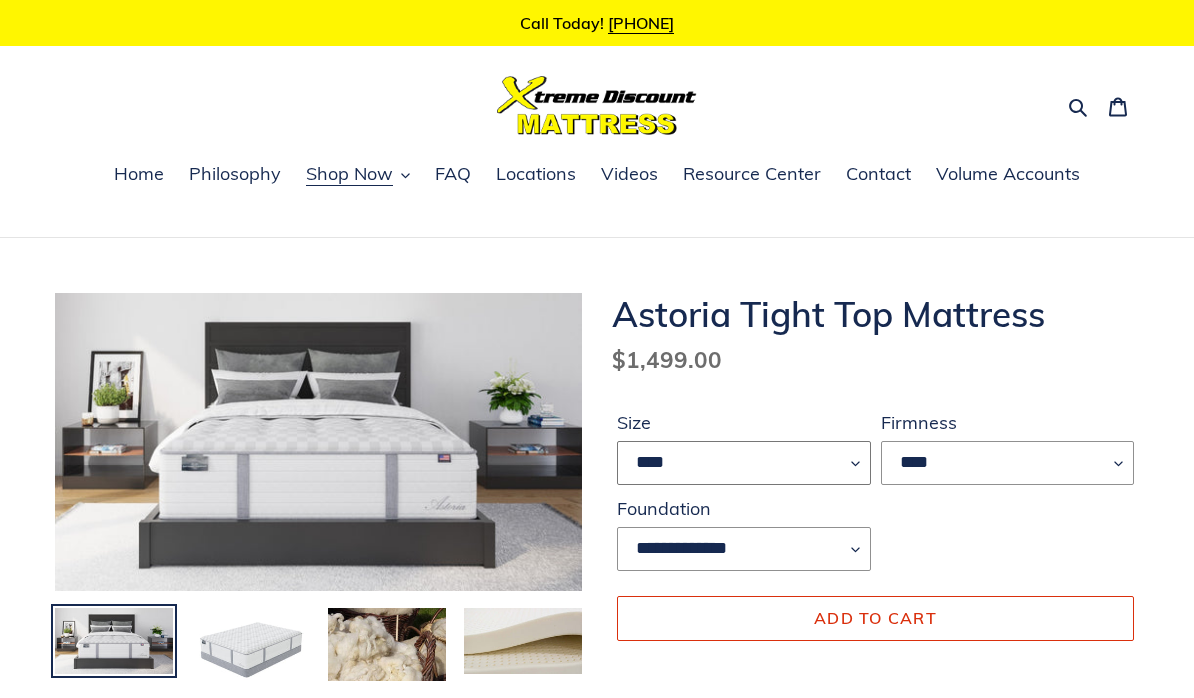 select on "****" 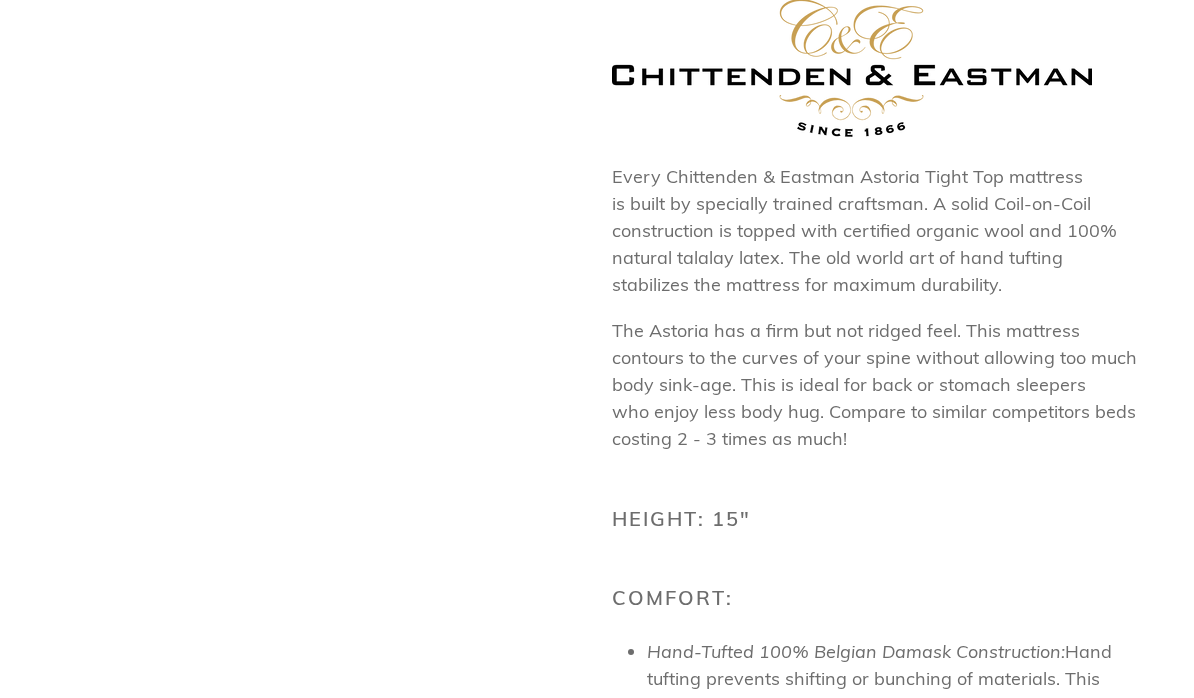 scroll, scrollTop: 1092, scrollLeft: 0, axis: vertical 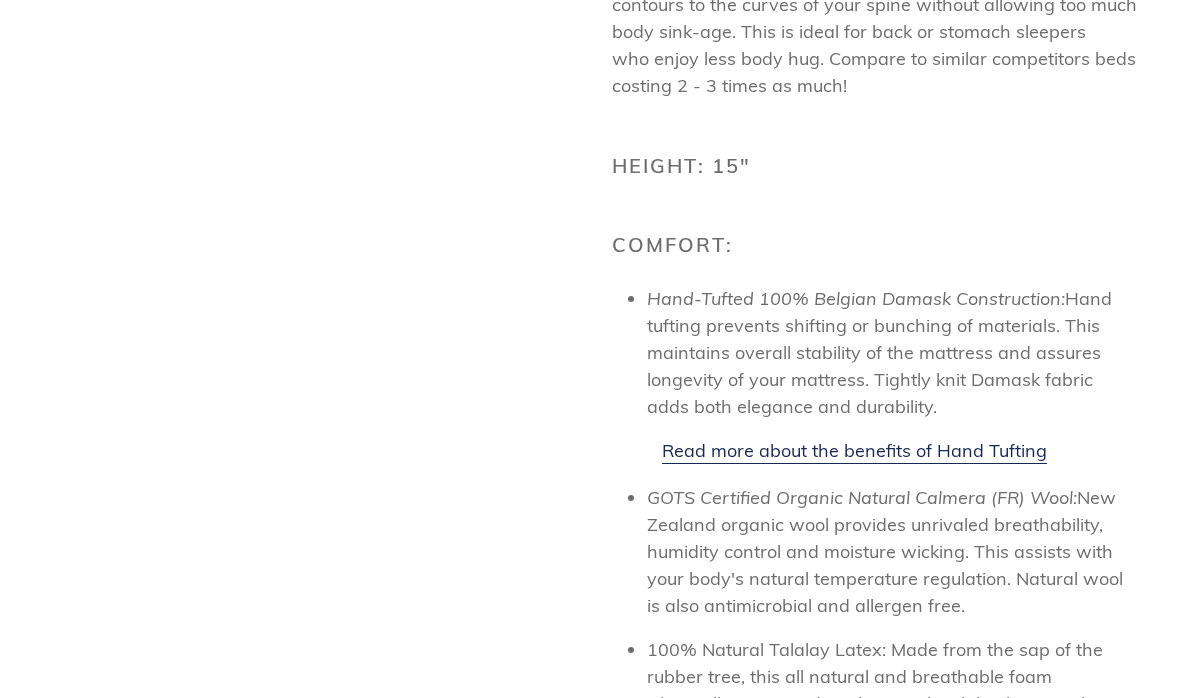 click on "Previous slide
Next slide
Astoria Tight Top Mattress
Regular price" at bounding box center (582, 365) 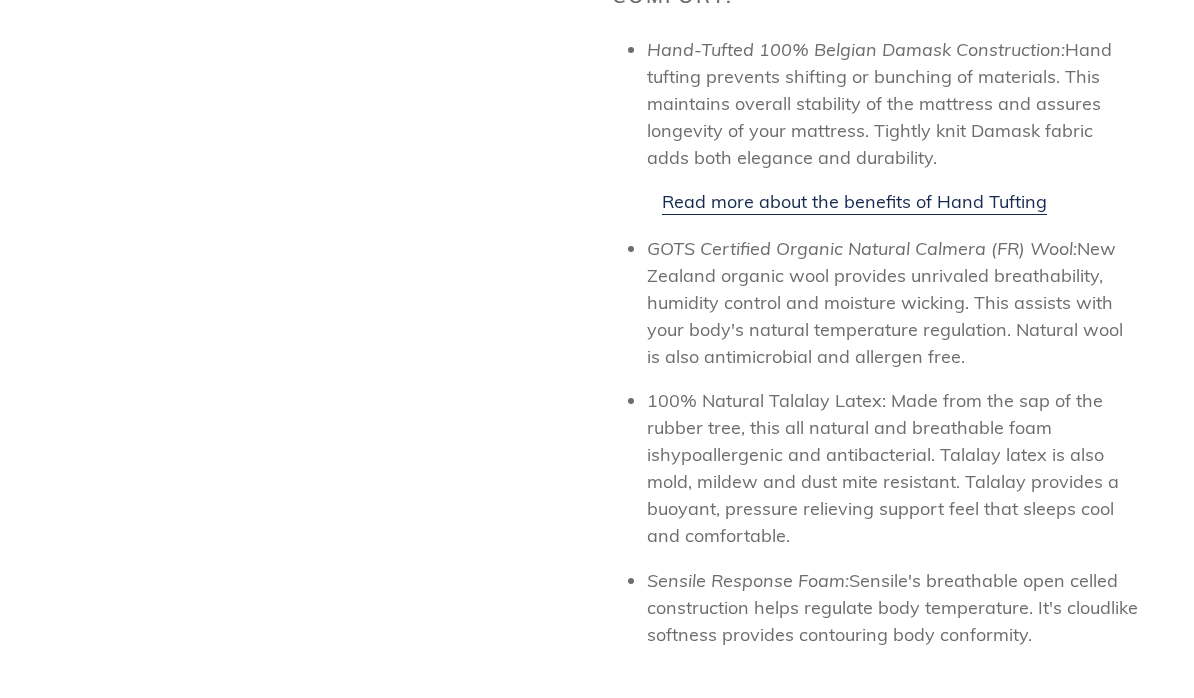 scroll, scrollTop: 1672, scrollLeft: 0, axis: vertical 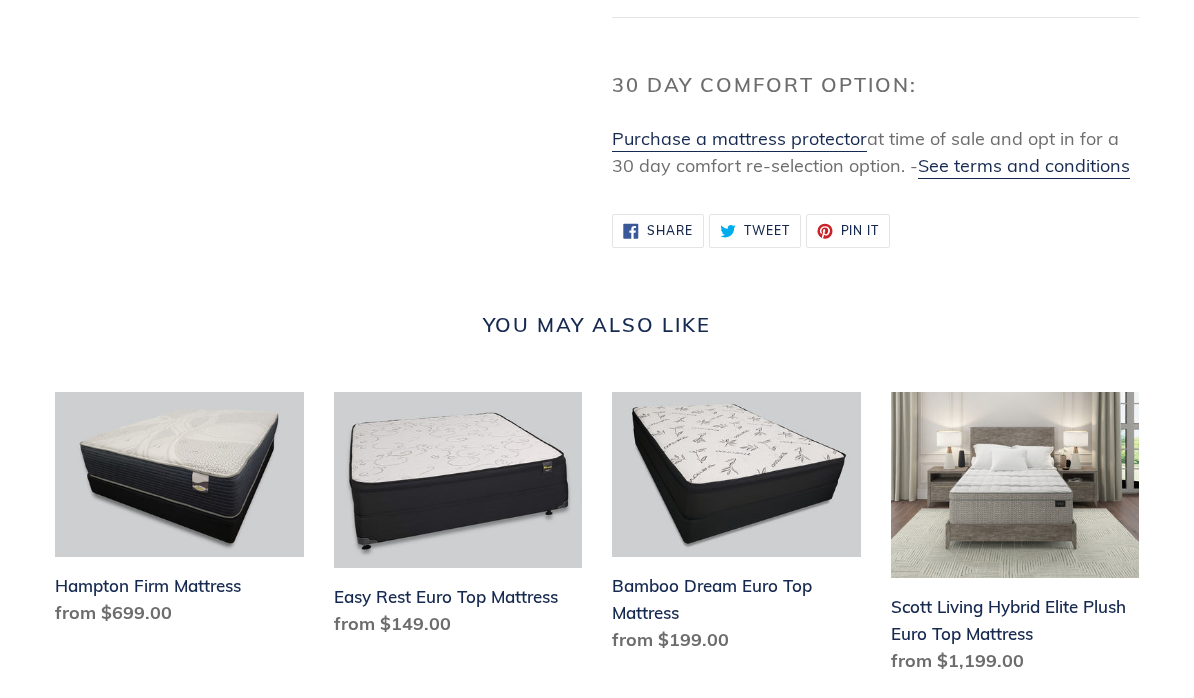 click on "Scott Living Hybrid Elite Plush Euro Top Mattress" at bounding box center [1015, 537] 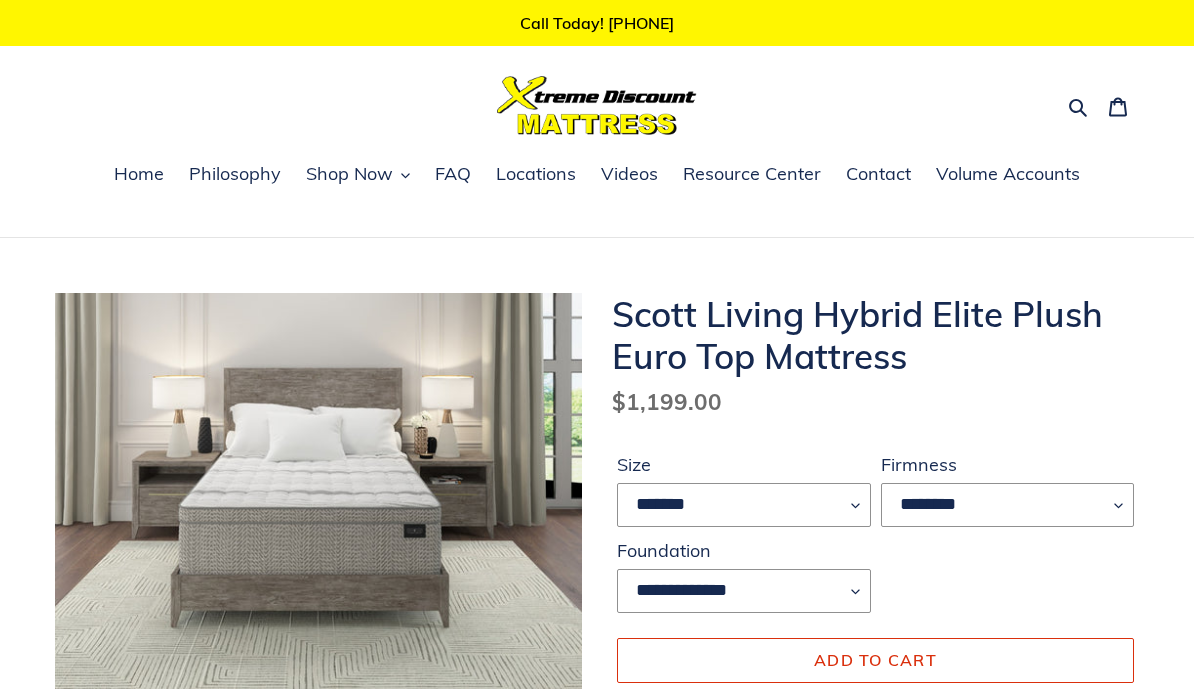 scroll, scrollTop: 0, scrollLeft: 0, axis: both 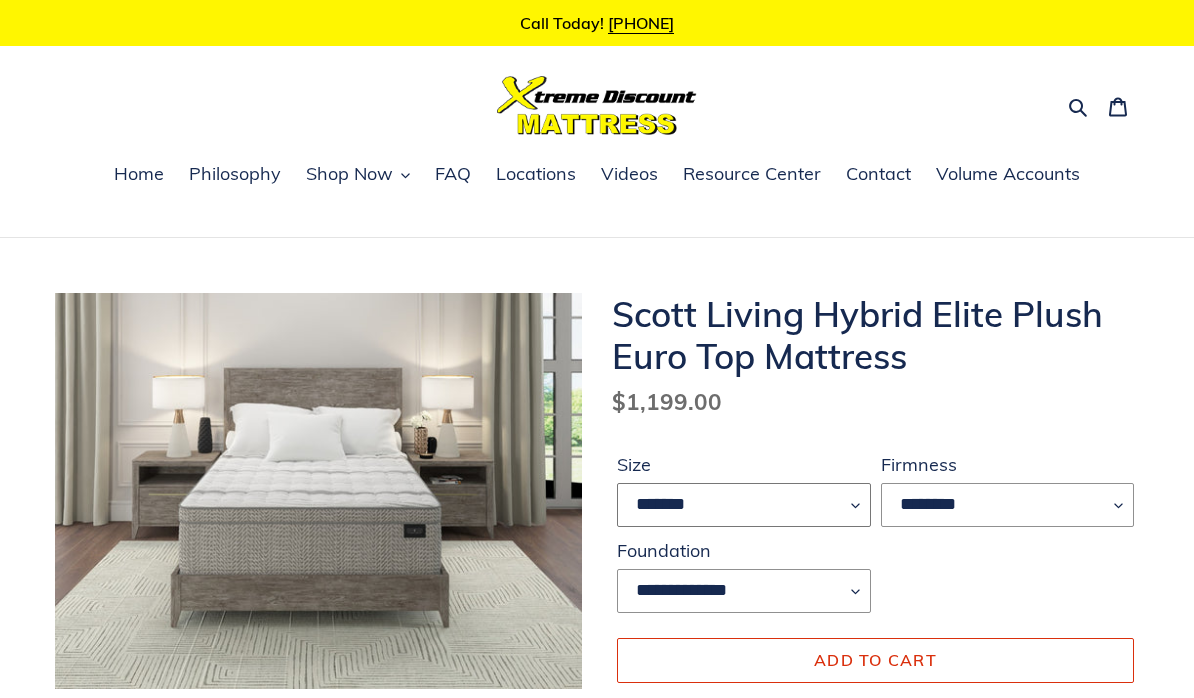 click on "******* **** ***** ****" at bounding box center [744, 505] 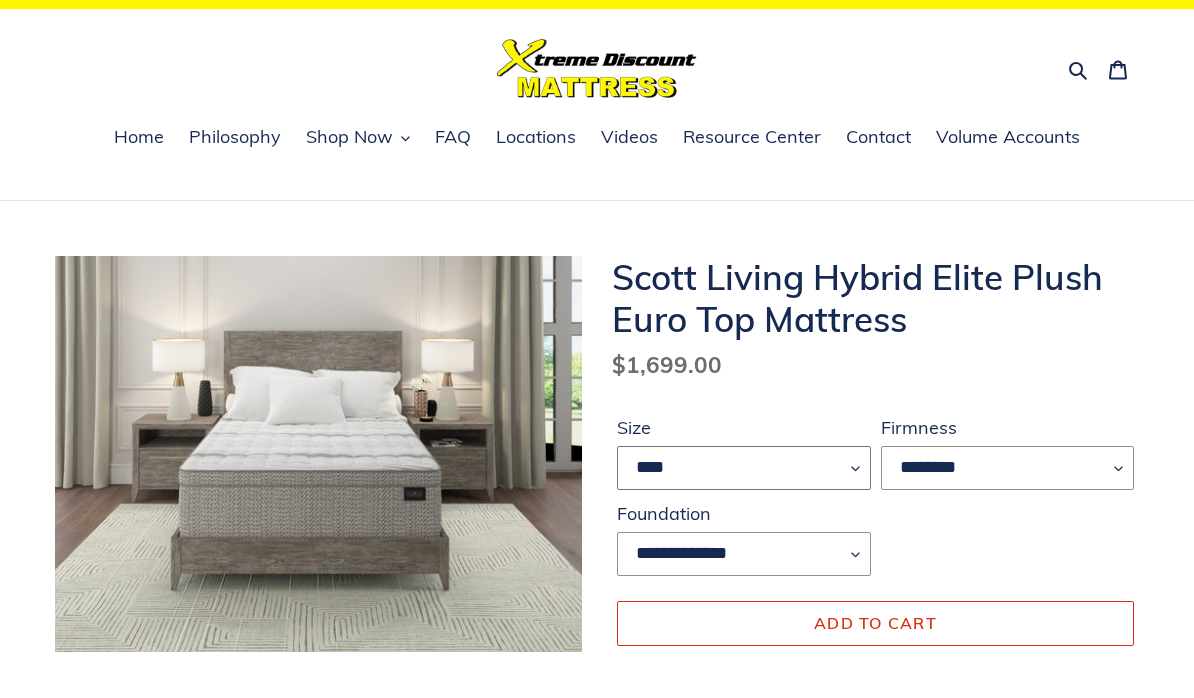 scroll, scrollTop: 0, scrollLeft: 0, axis: both 